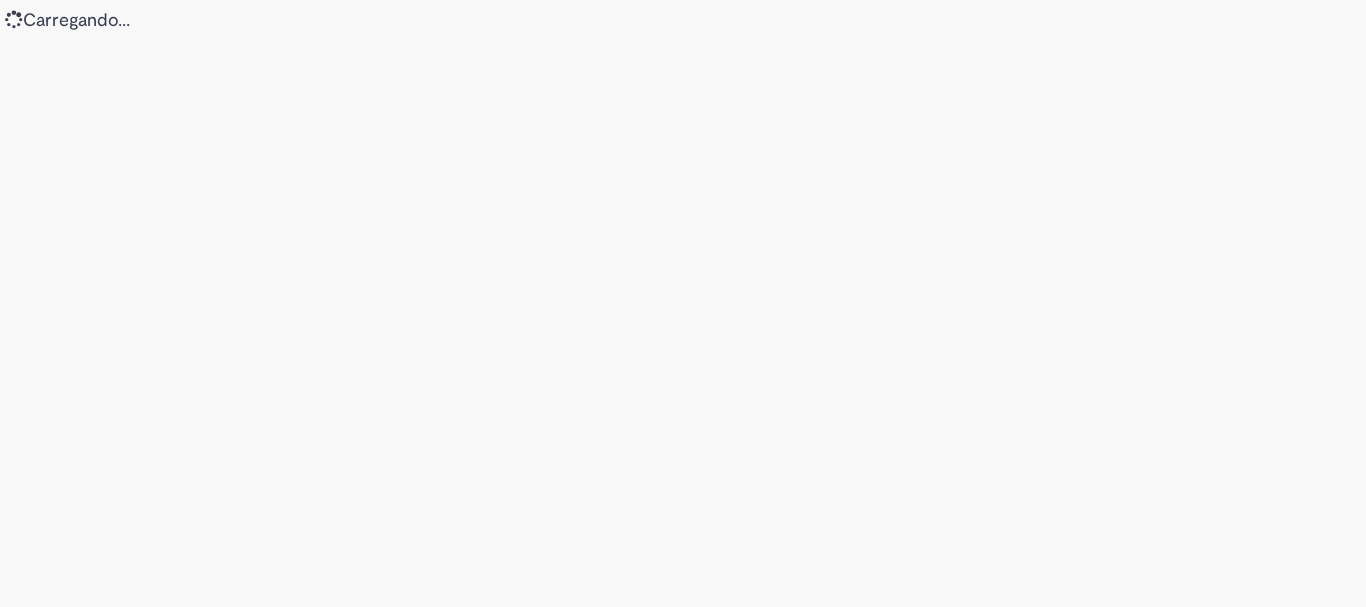 scroll, scrollTop: 0, scrollLeft: 0, axis: both 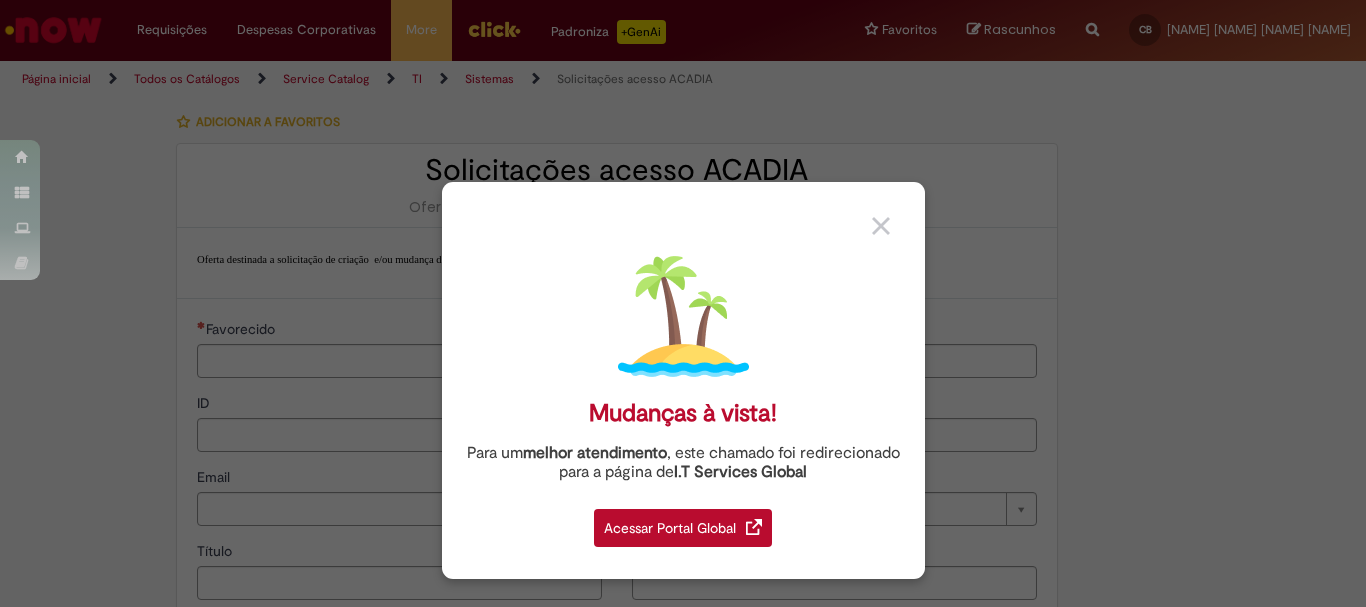 type on "********" 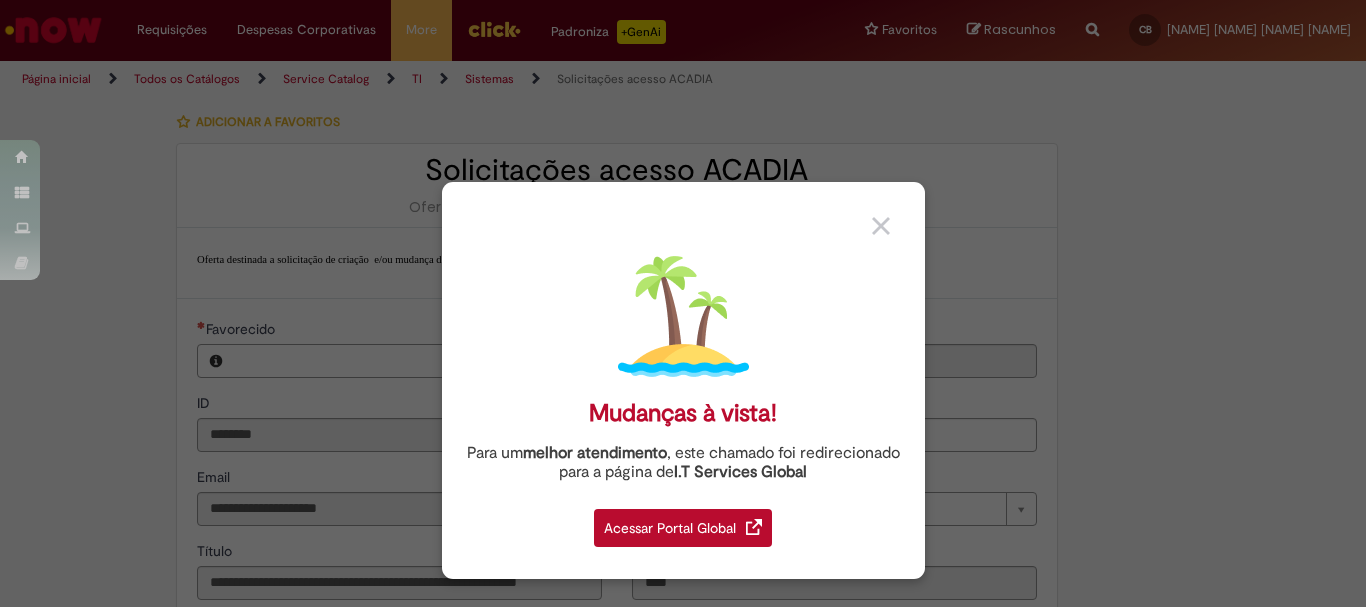 type on "**********" 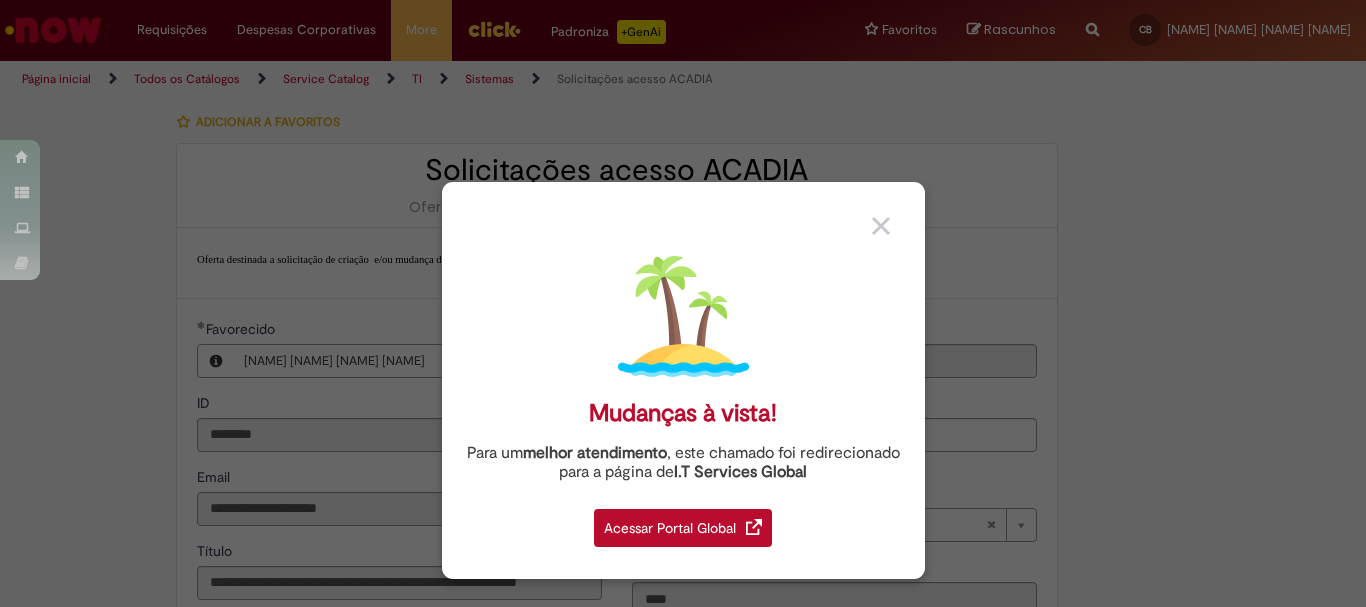click at bounding box center [881, 226] 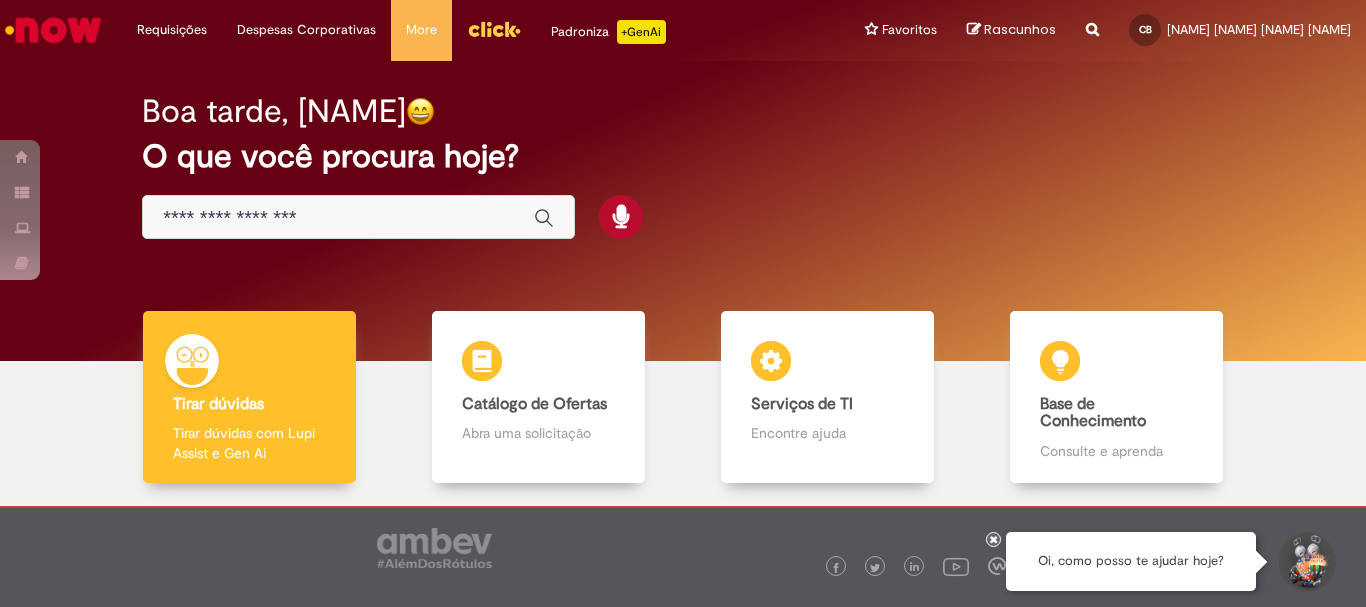 click on "+GenAi" at bounding box center (641, 32) 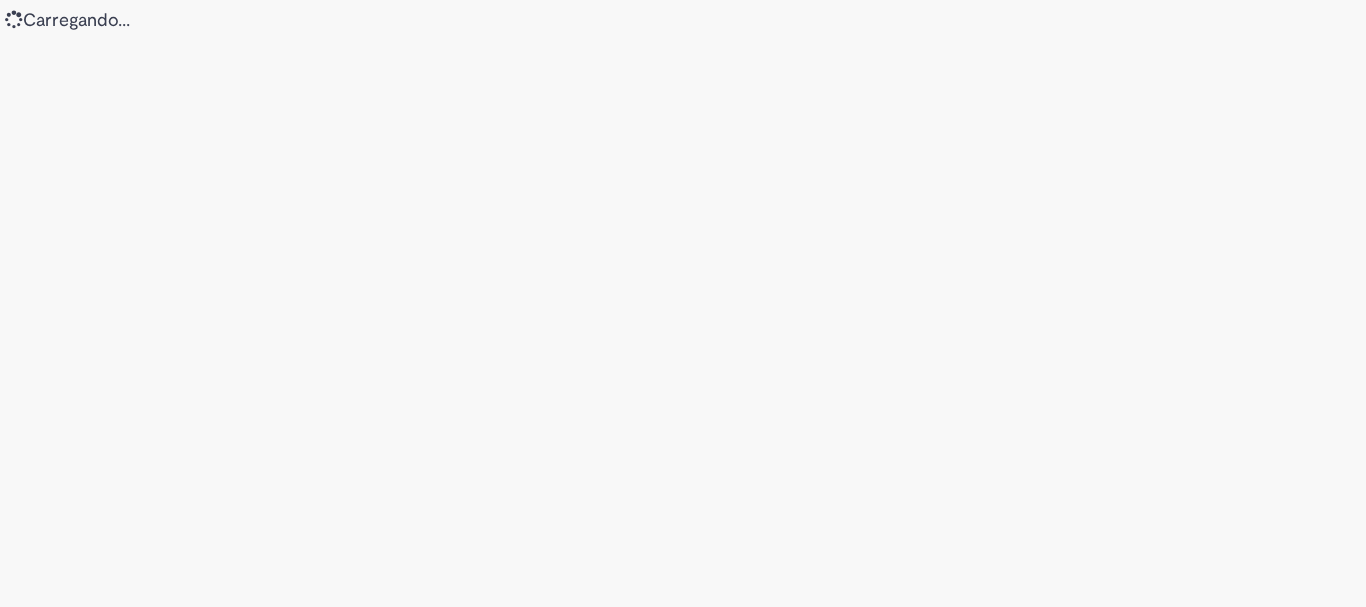 scroll, scrollTop: 0, scrollLeft: 0, axis: both 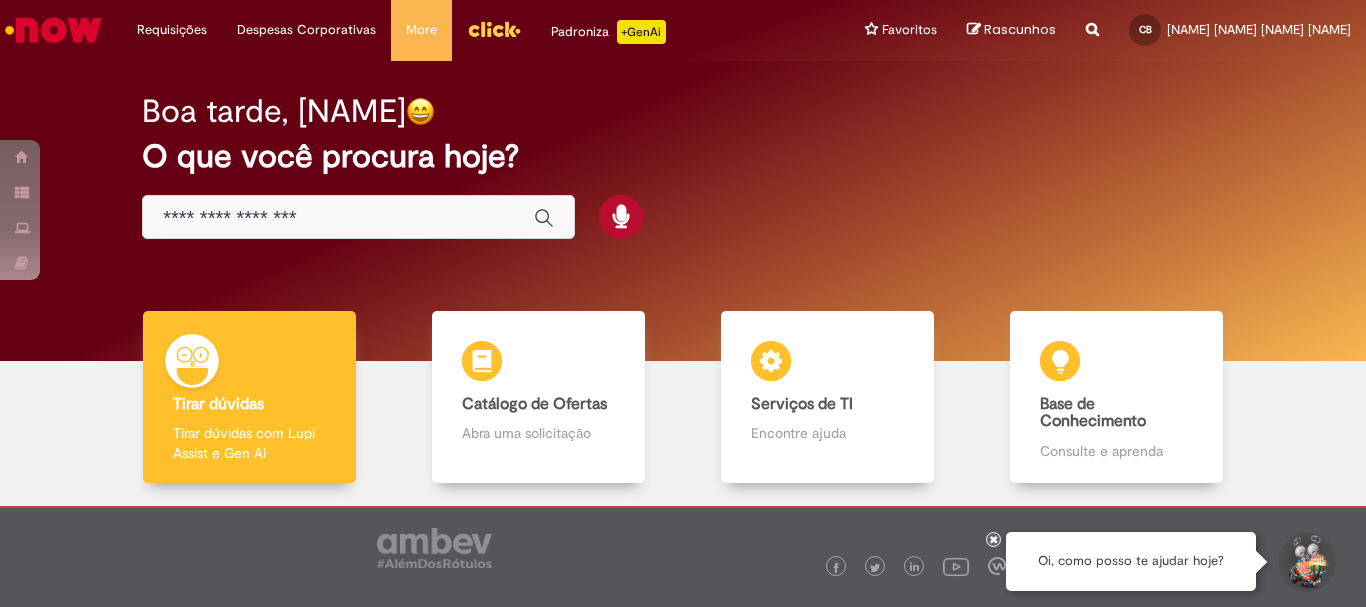 click at bounding box center (494, 29) 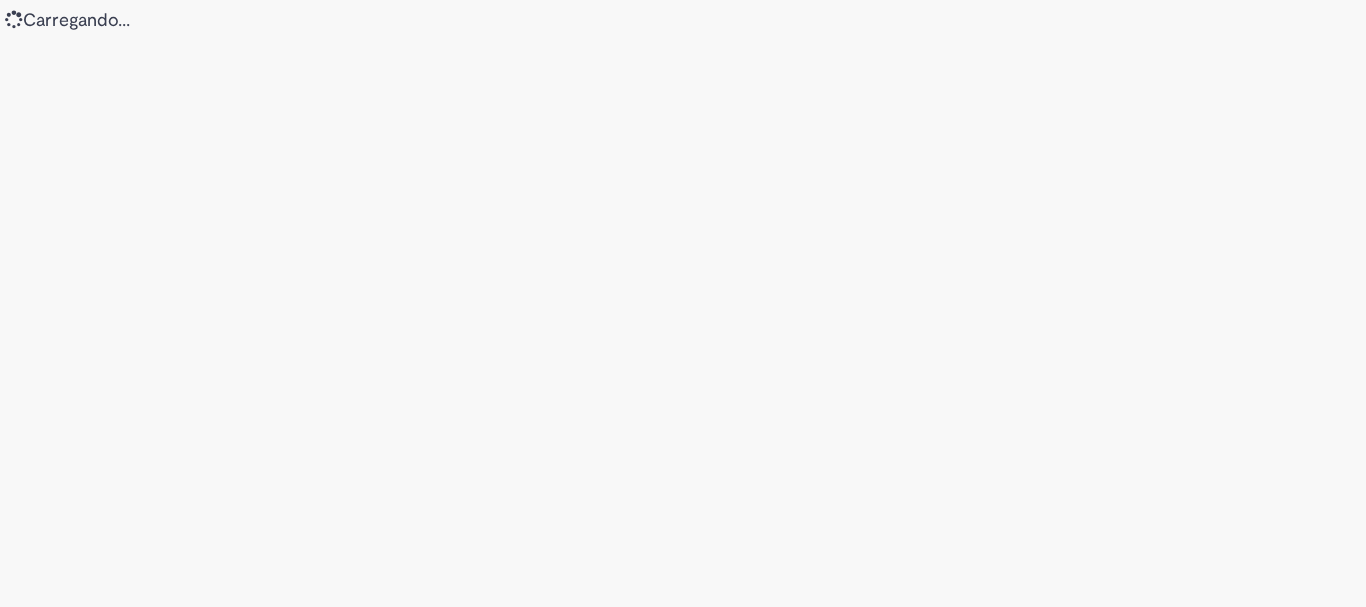 scroll, scrollTop: 0, scrollLeft: 0, axis: both 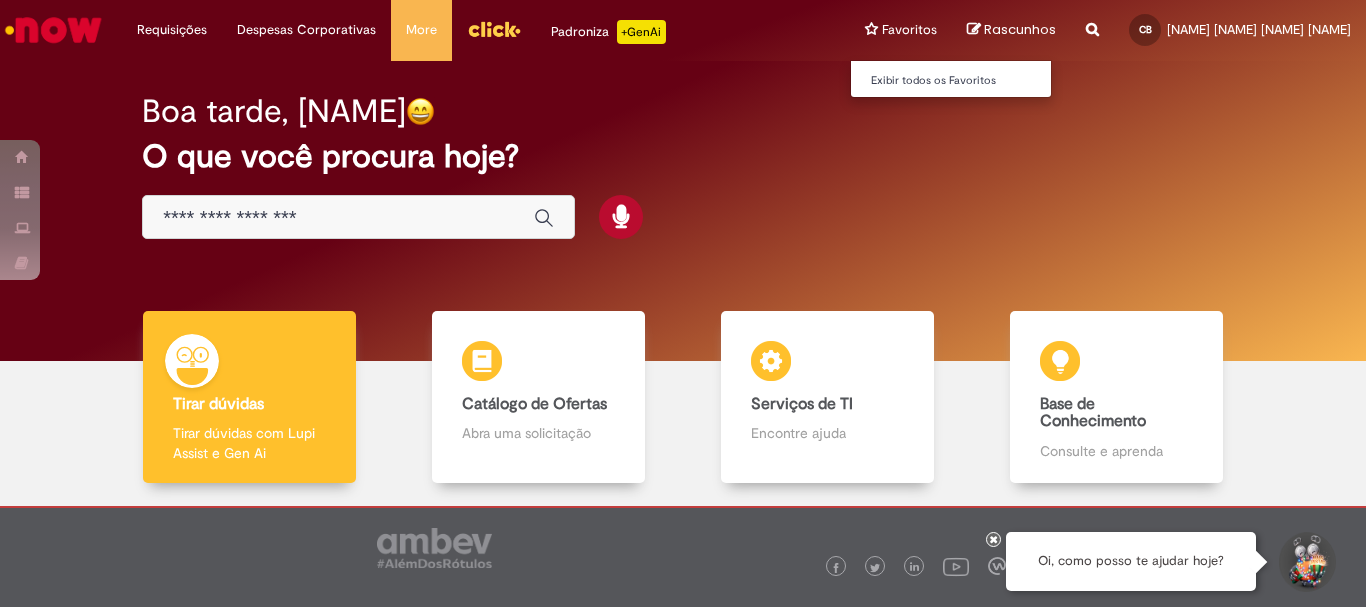 click on "Favoritos
Exibir todos os Favoritos" at bounding box center [901, 30] 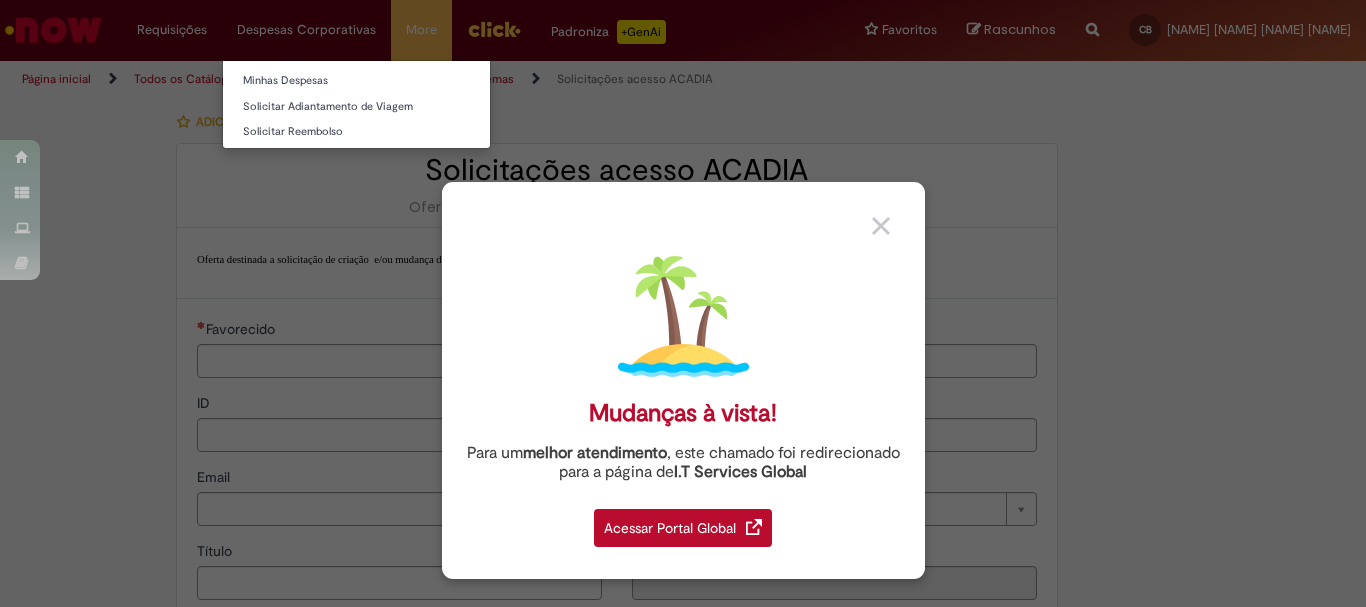 type on "********" 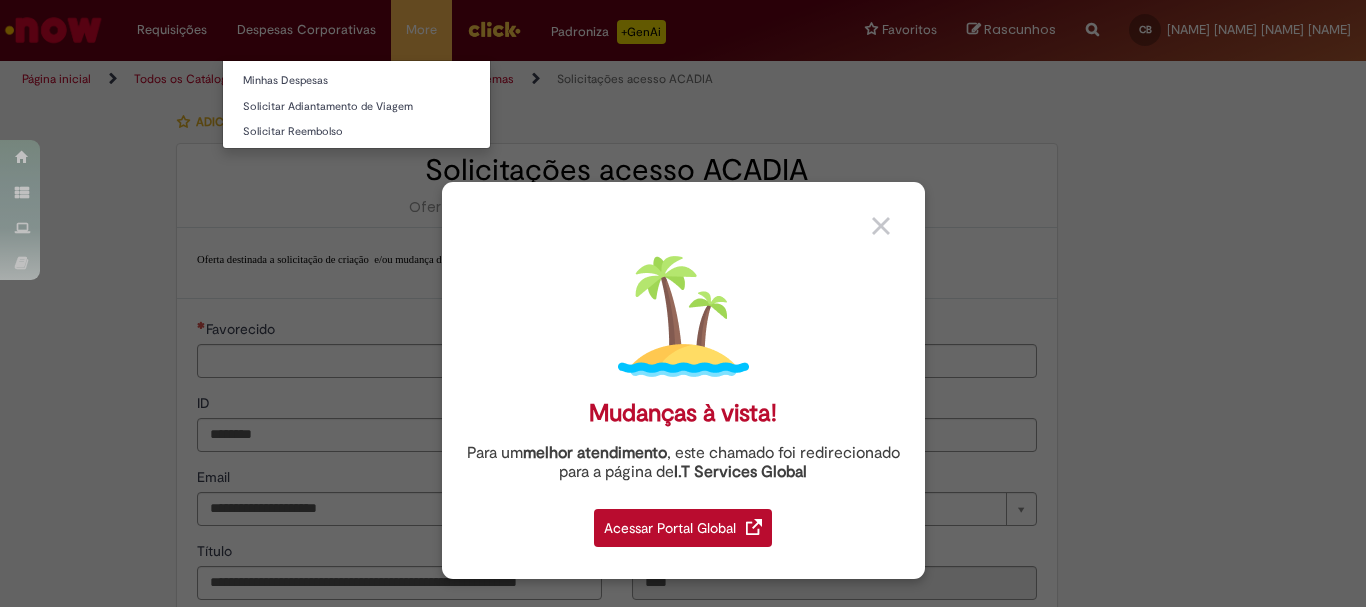 type on "**********" 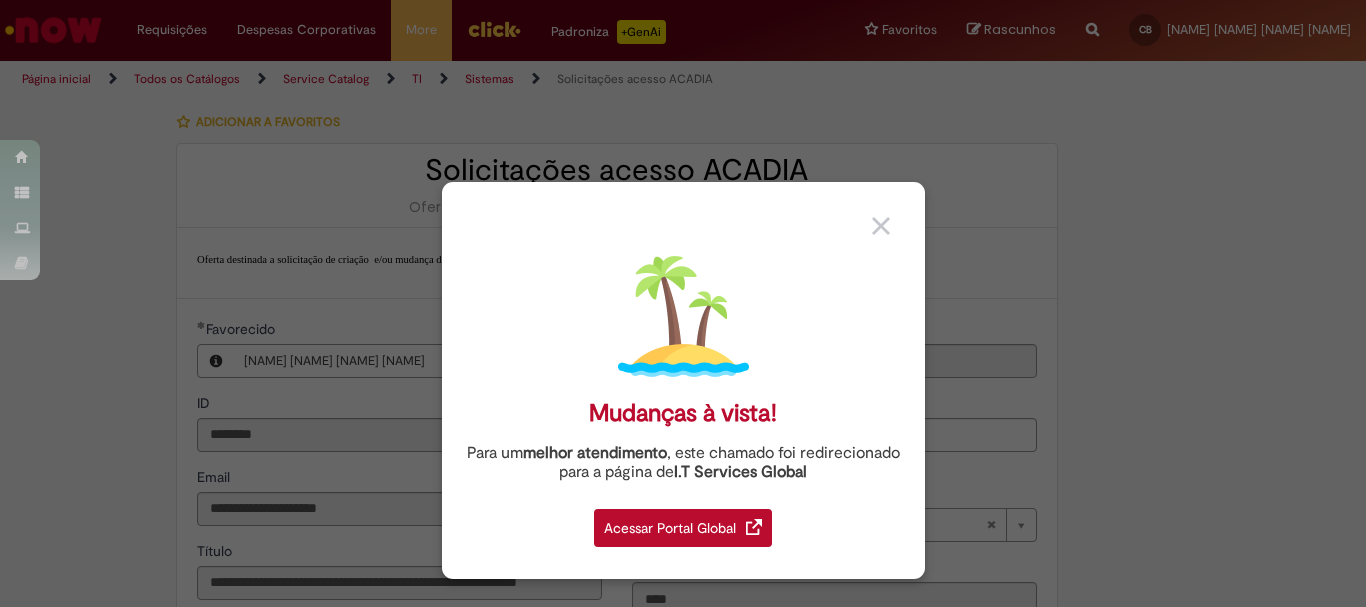 click at bounding box center (881, 226) 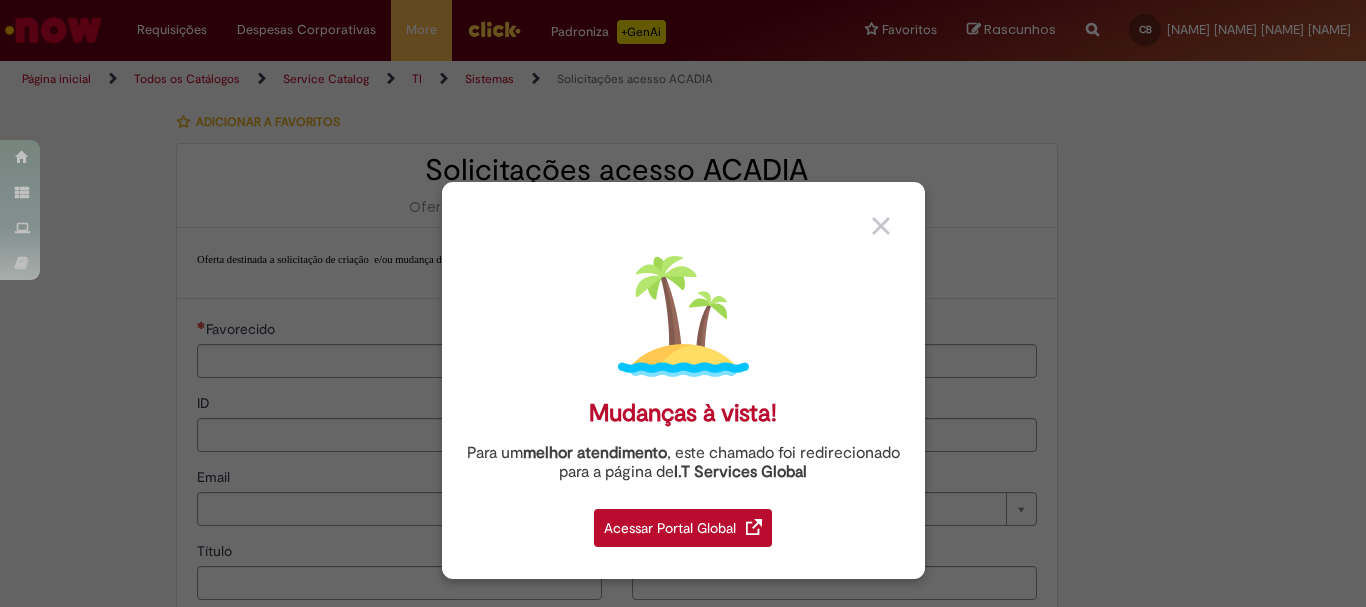 type on "********" 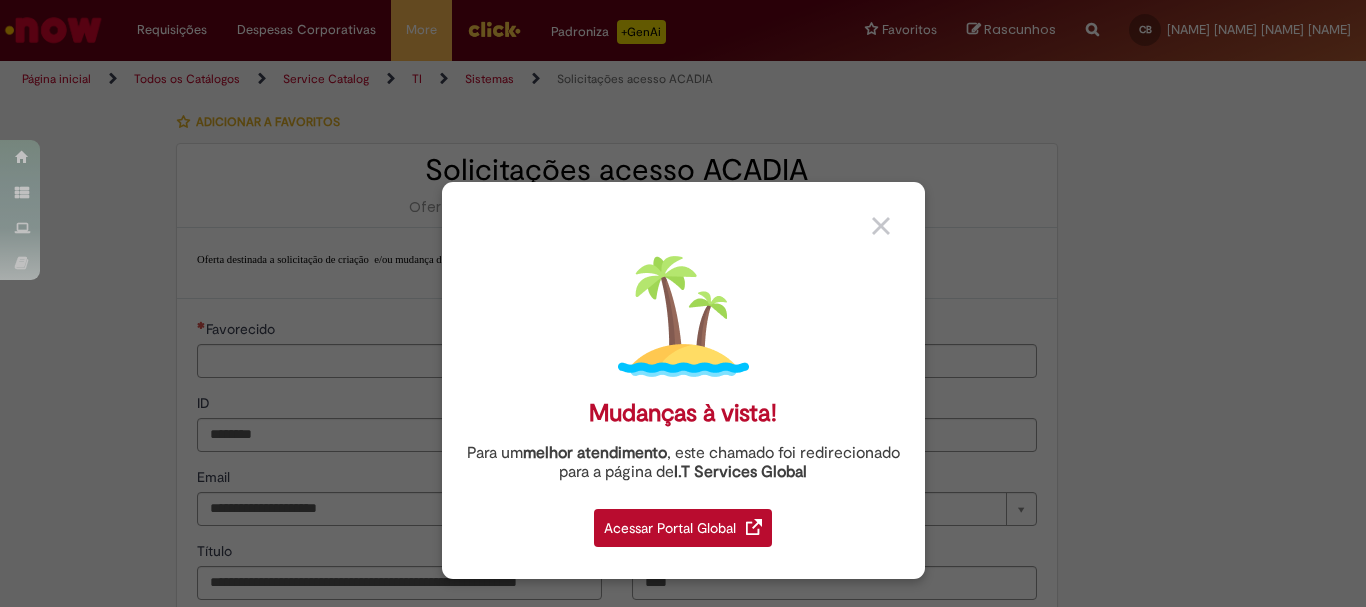 type on "**********" 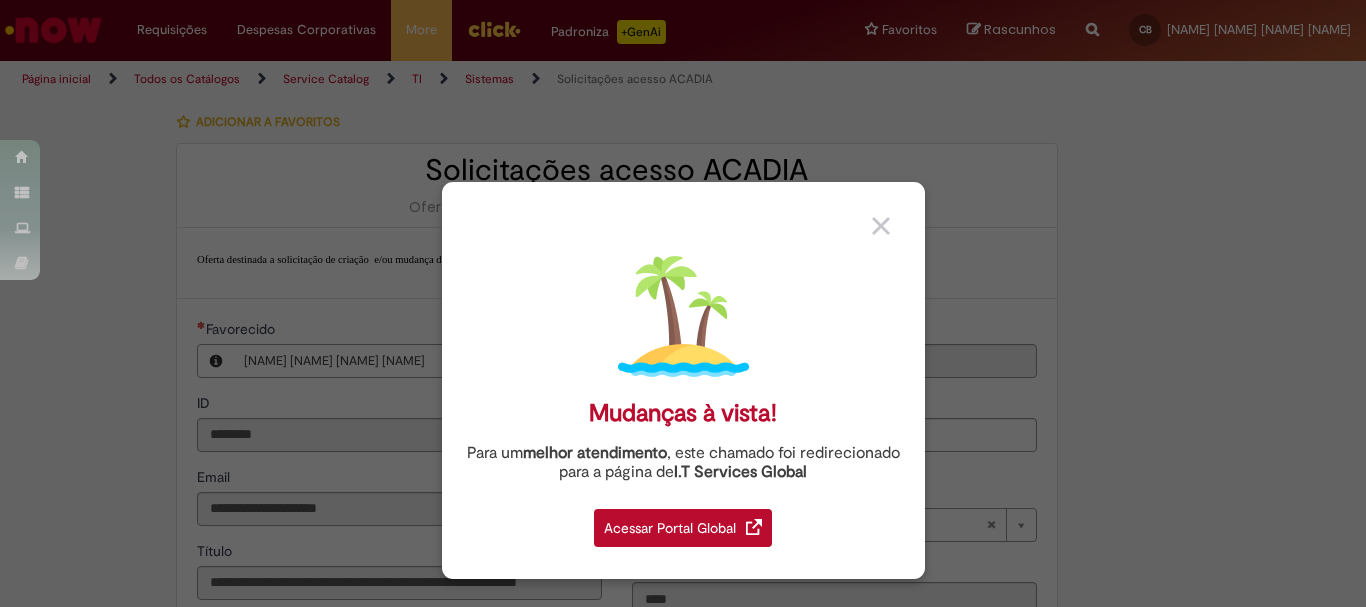 type on "**********" 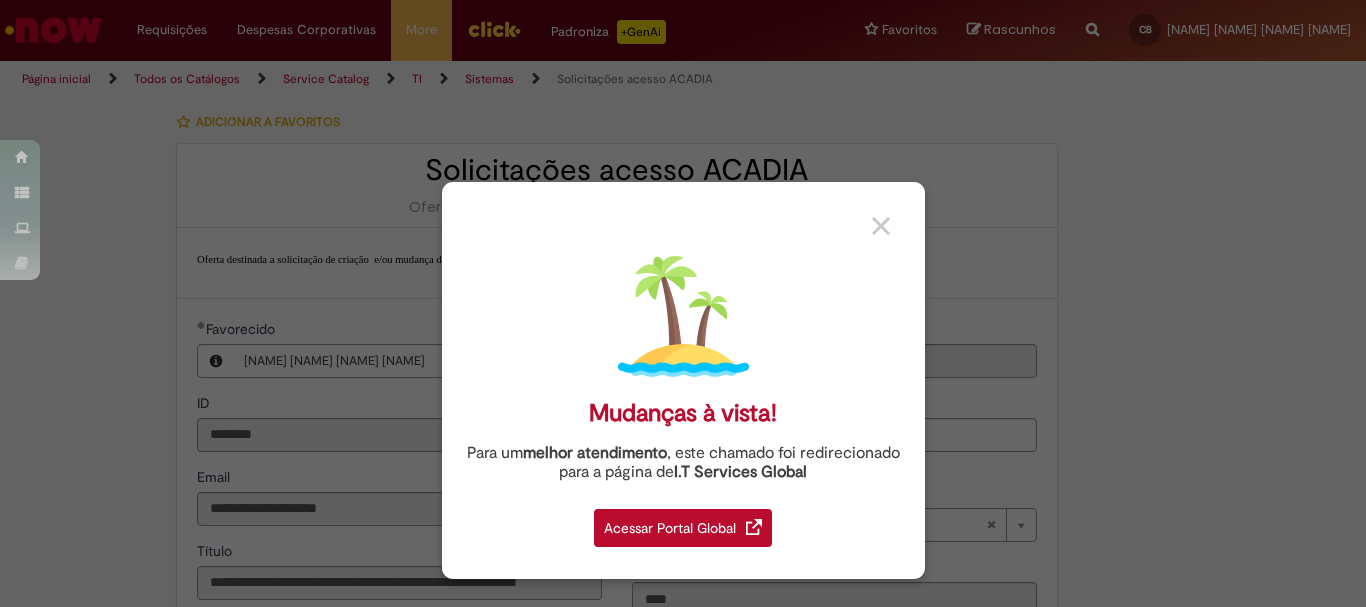 click at bounding box center [881, 226] 